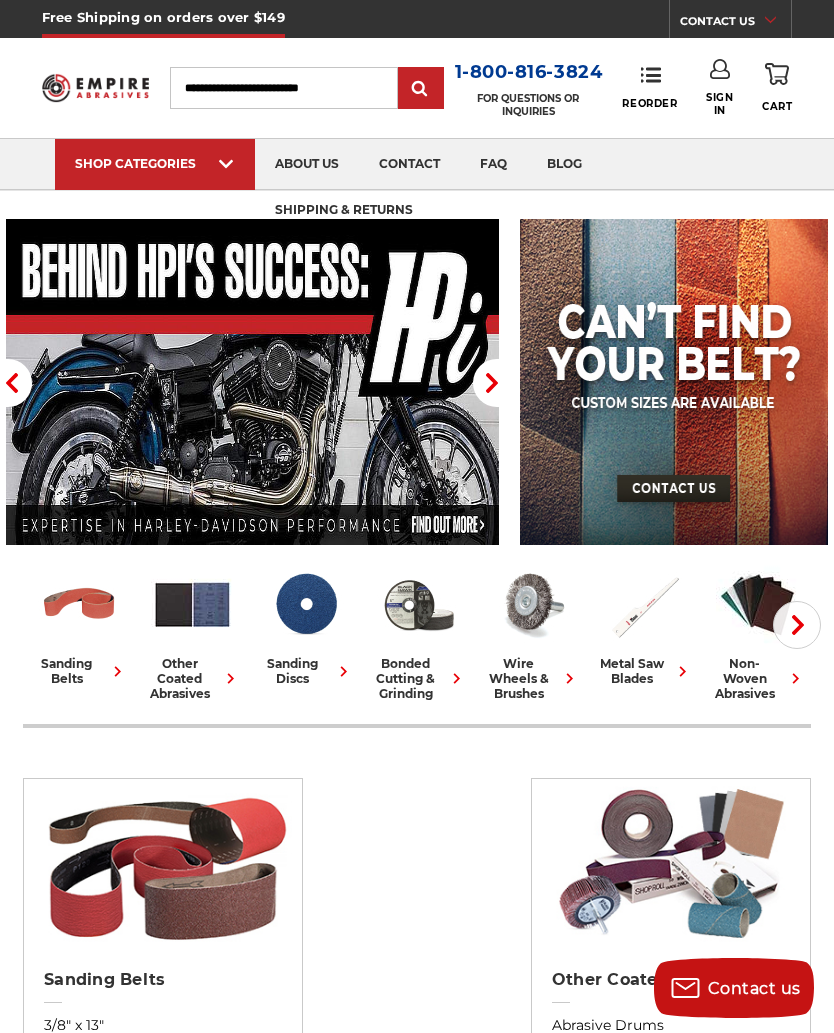 scroll, scrollTop: 0, scrollLeft: 0, axis: both 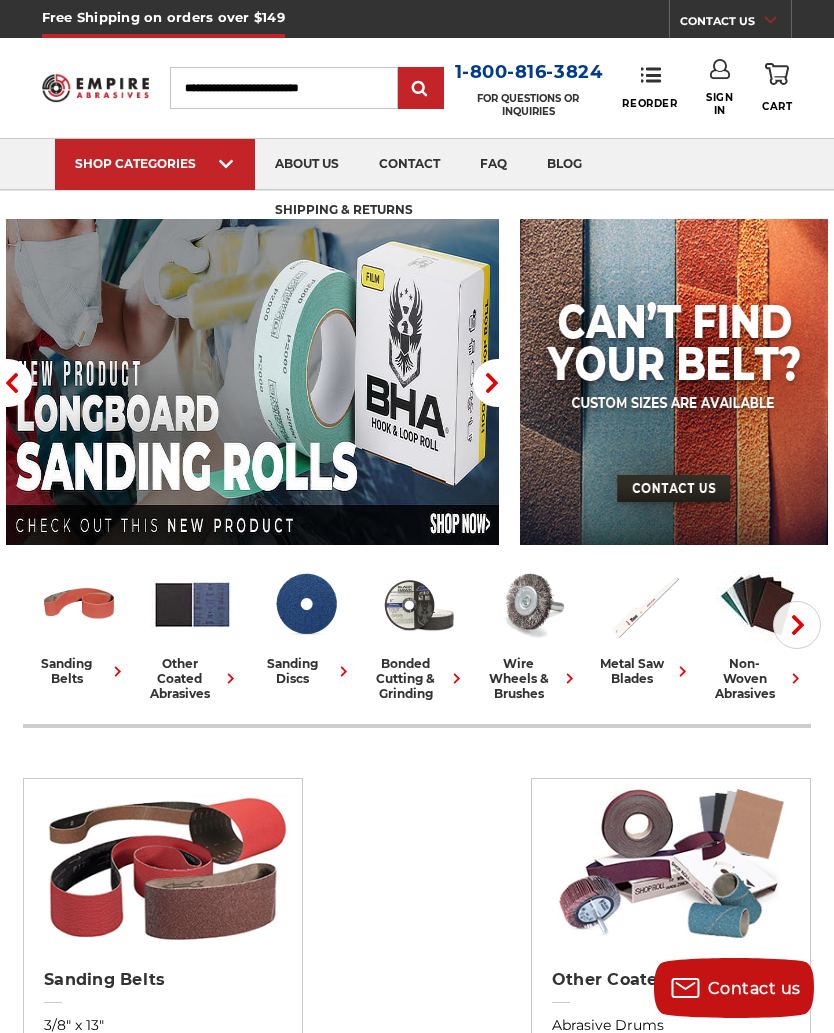click at bounding box center (163, 864) 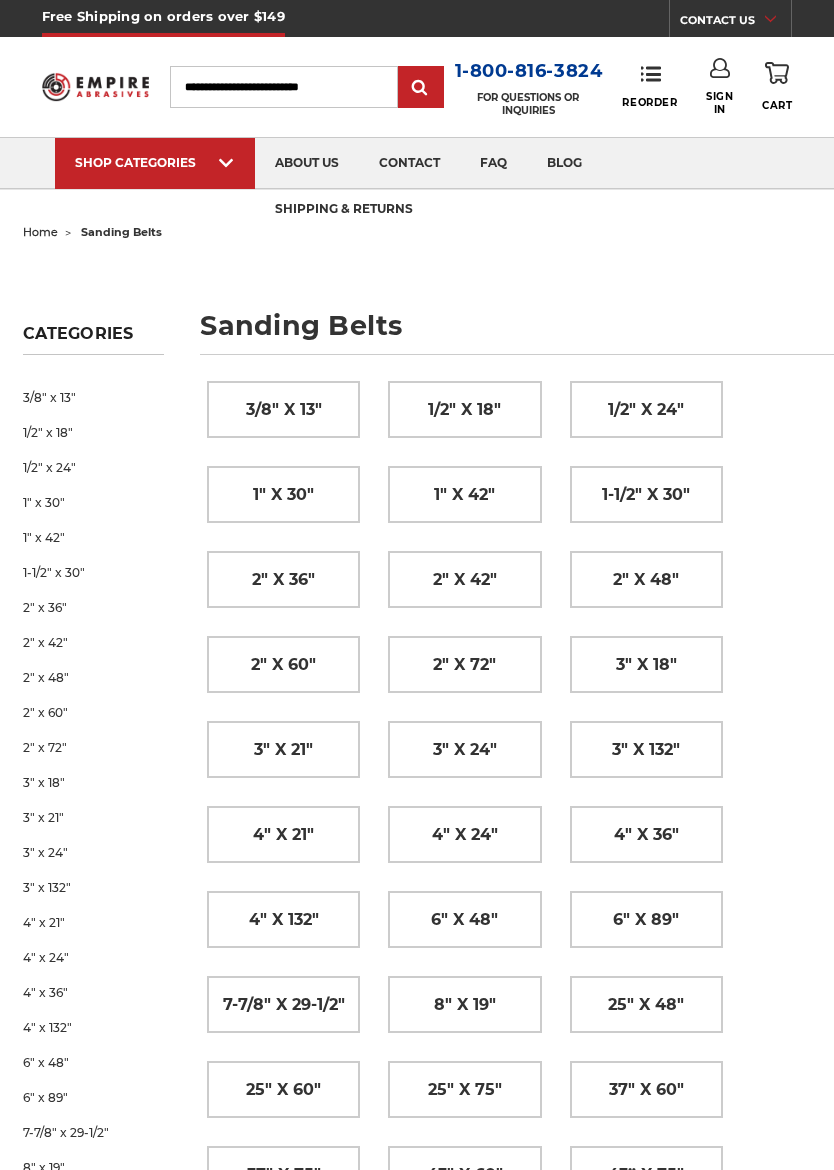 scroll, scrollTop: 0, scrollLeft: 0, axis: both 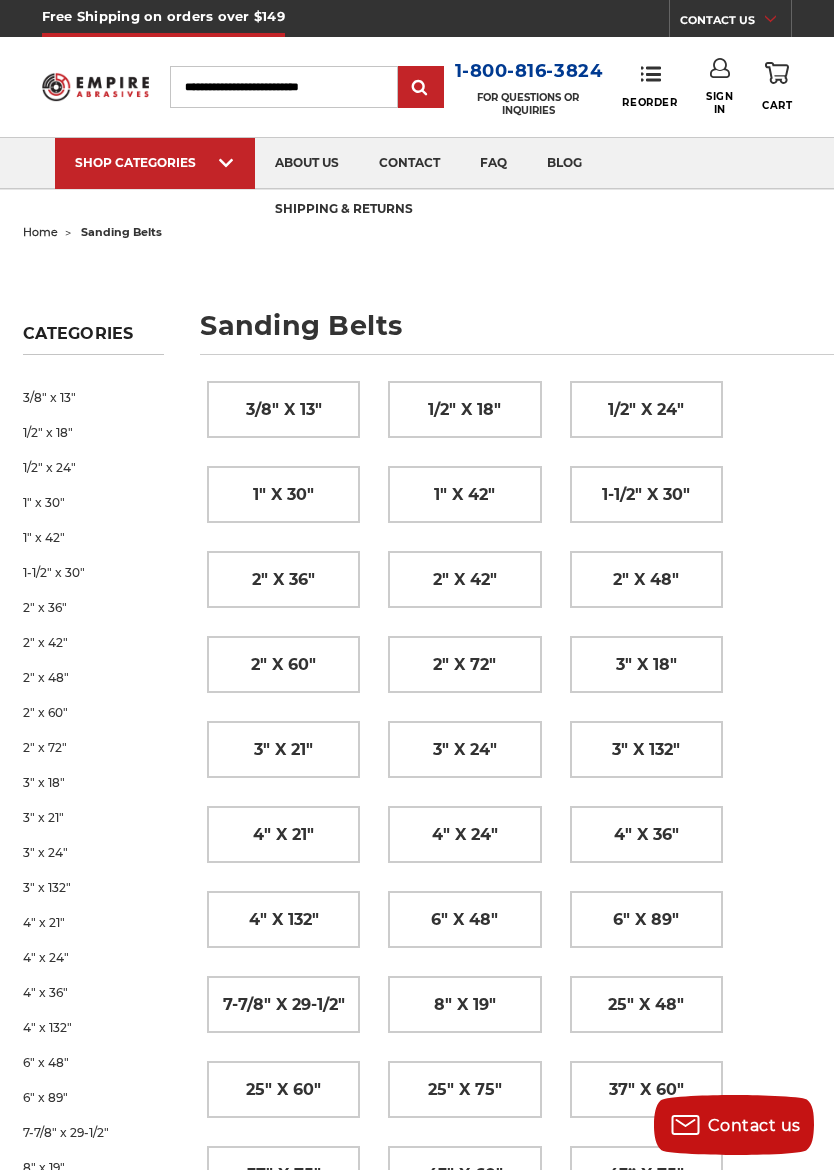 click on "2" x 72"" at bounding box center [464, 665] 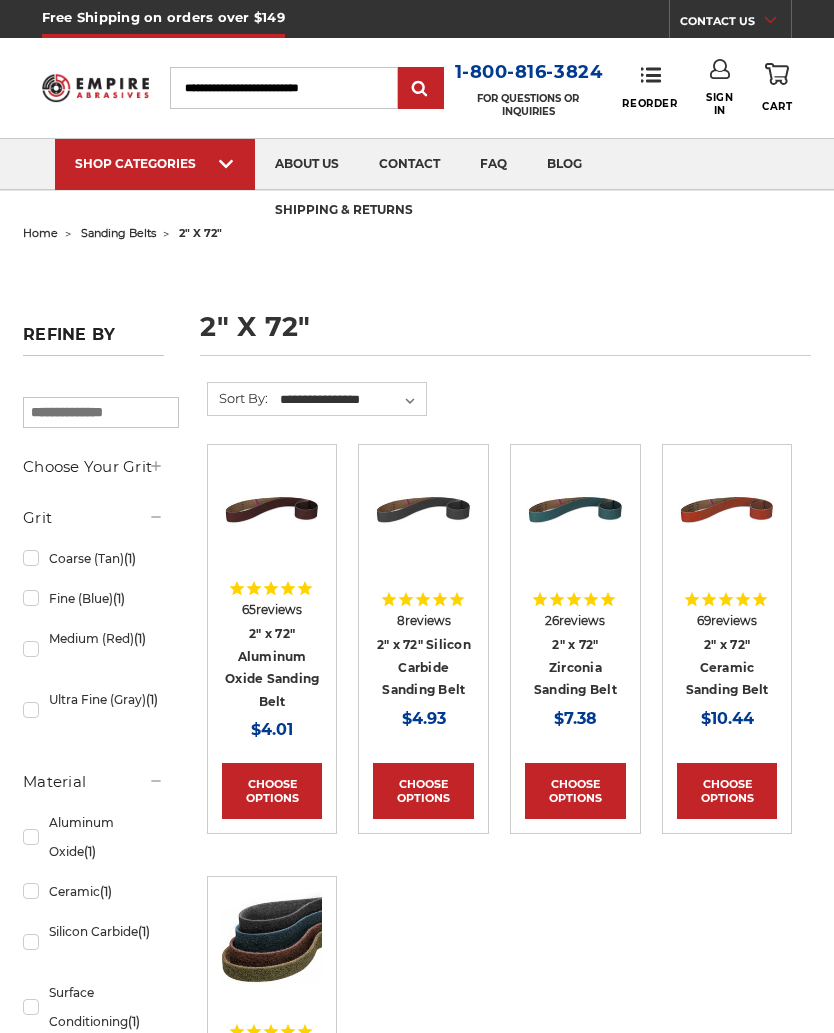scroll, scrollTop: 0, scrollLeft: 0, axis: both 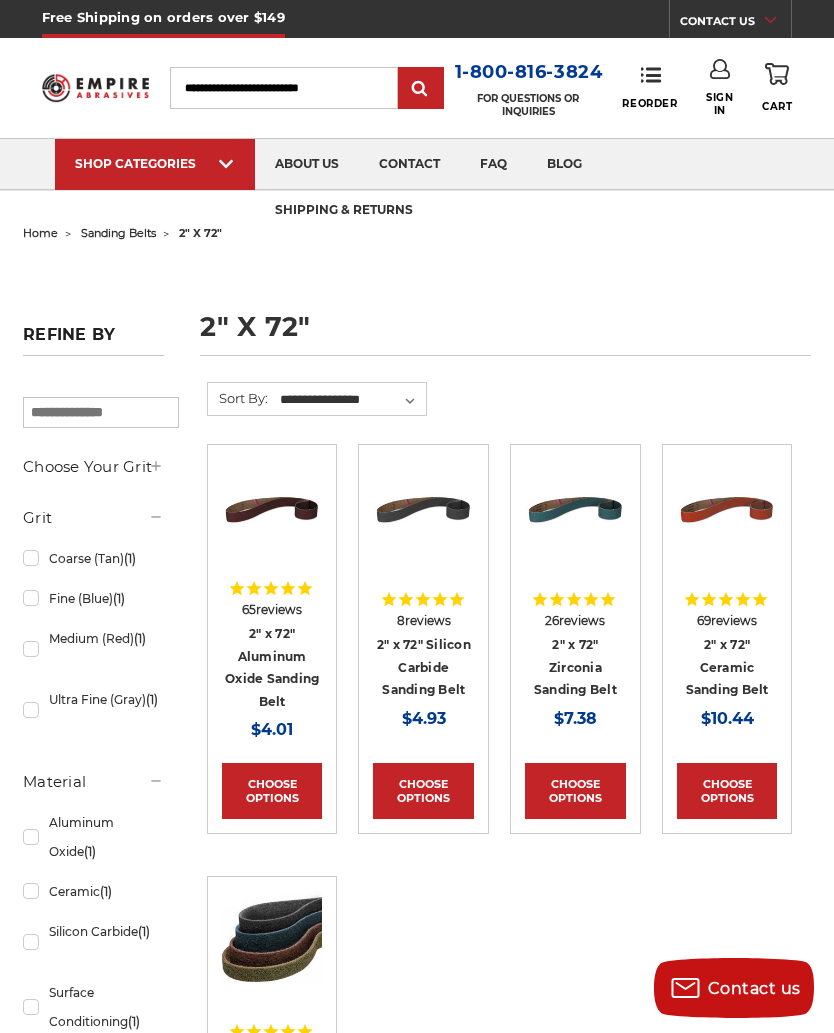 click on "Choose Options" at bounding box center [727, 791] 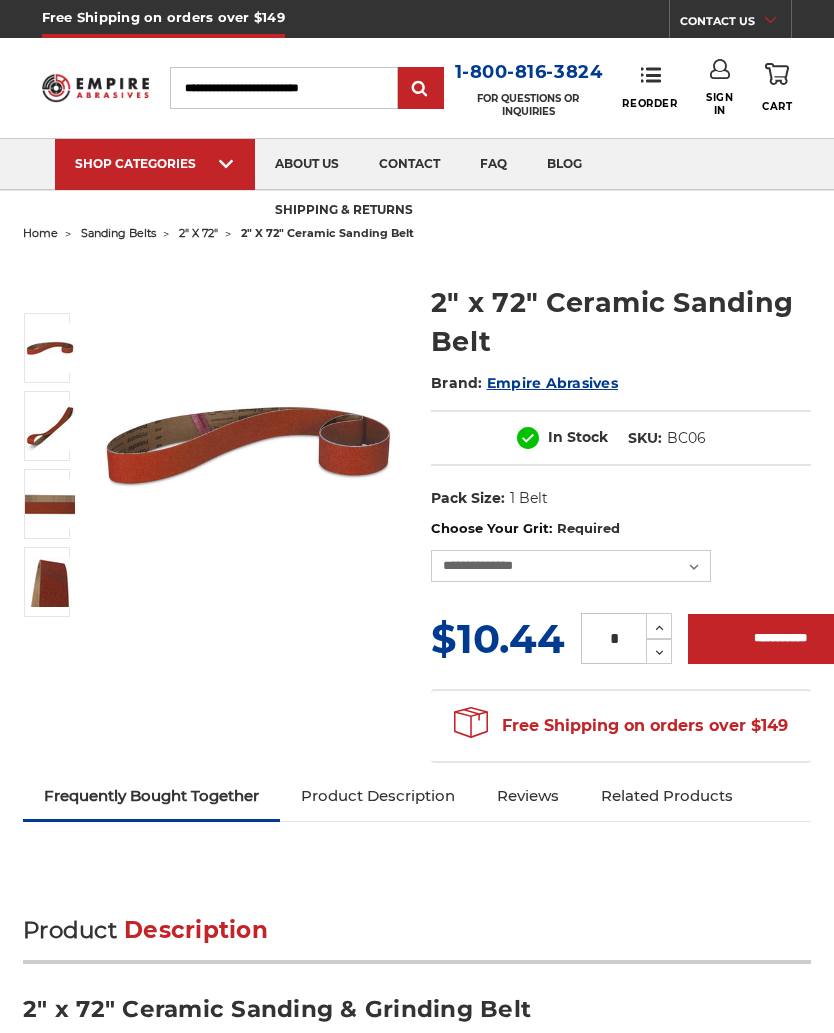 scroll, scrollTop: 0, scrollLeft: 0, axis: both 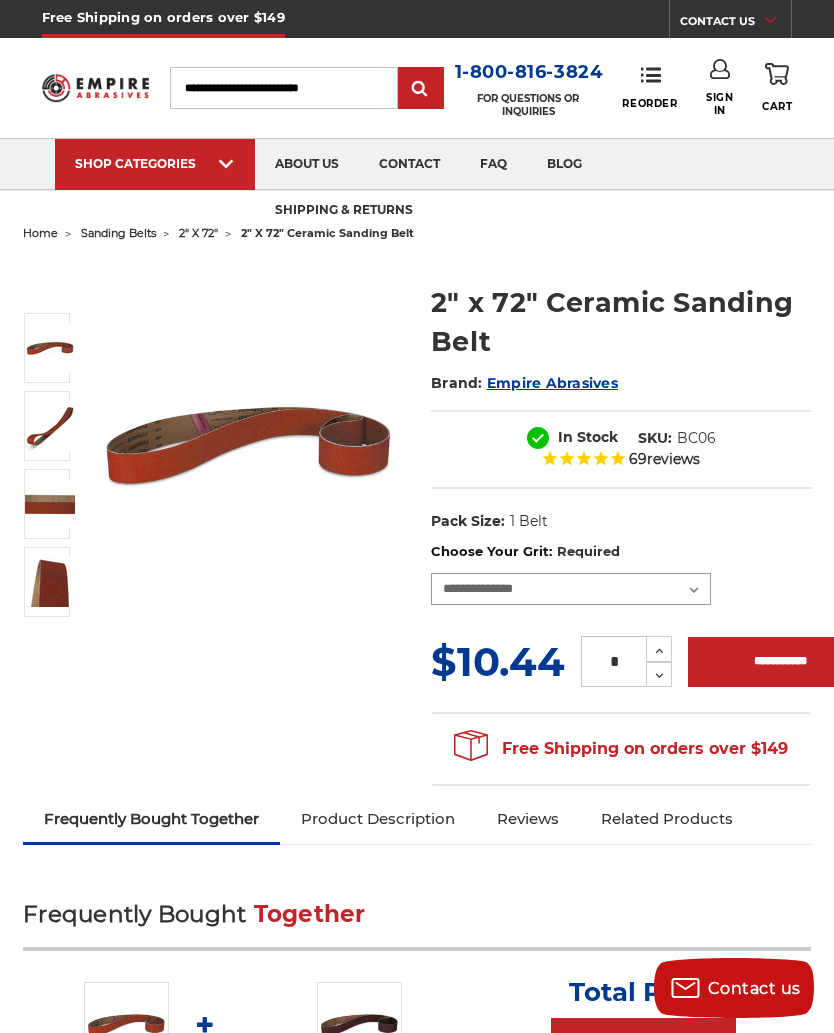 click on "**********" at bounding box center (571, 589) 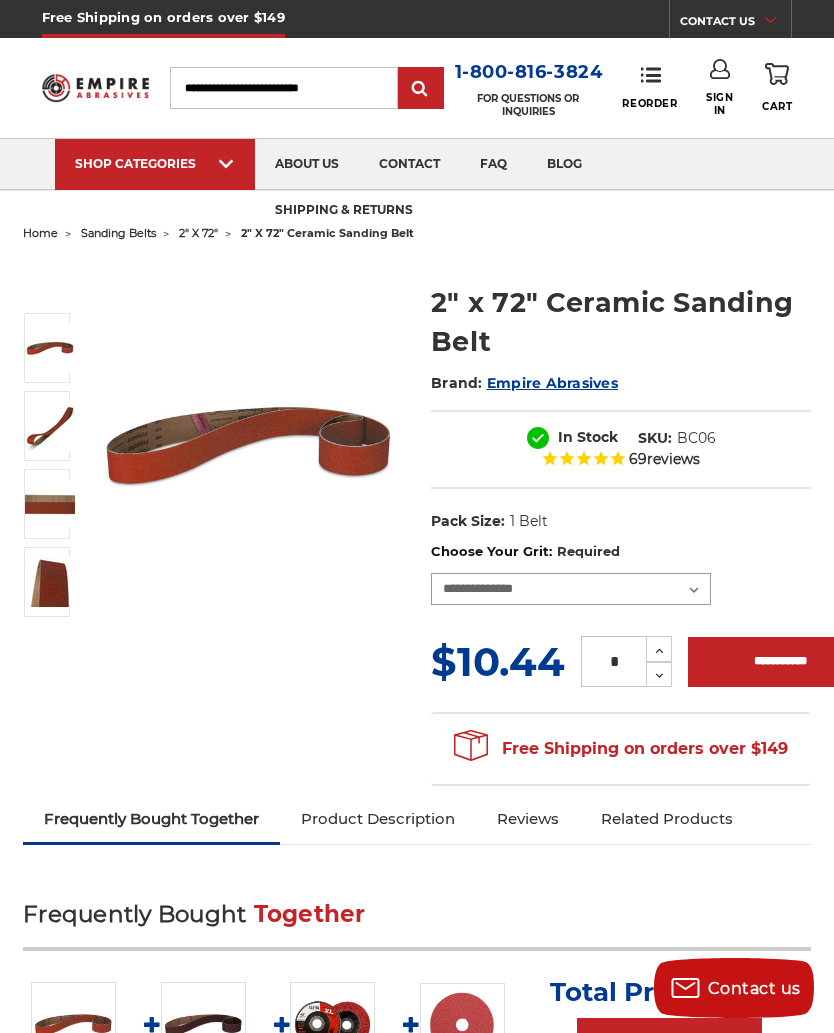 scroll, scrollTop: 0, scrollLeft: 0, axis: both 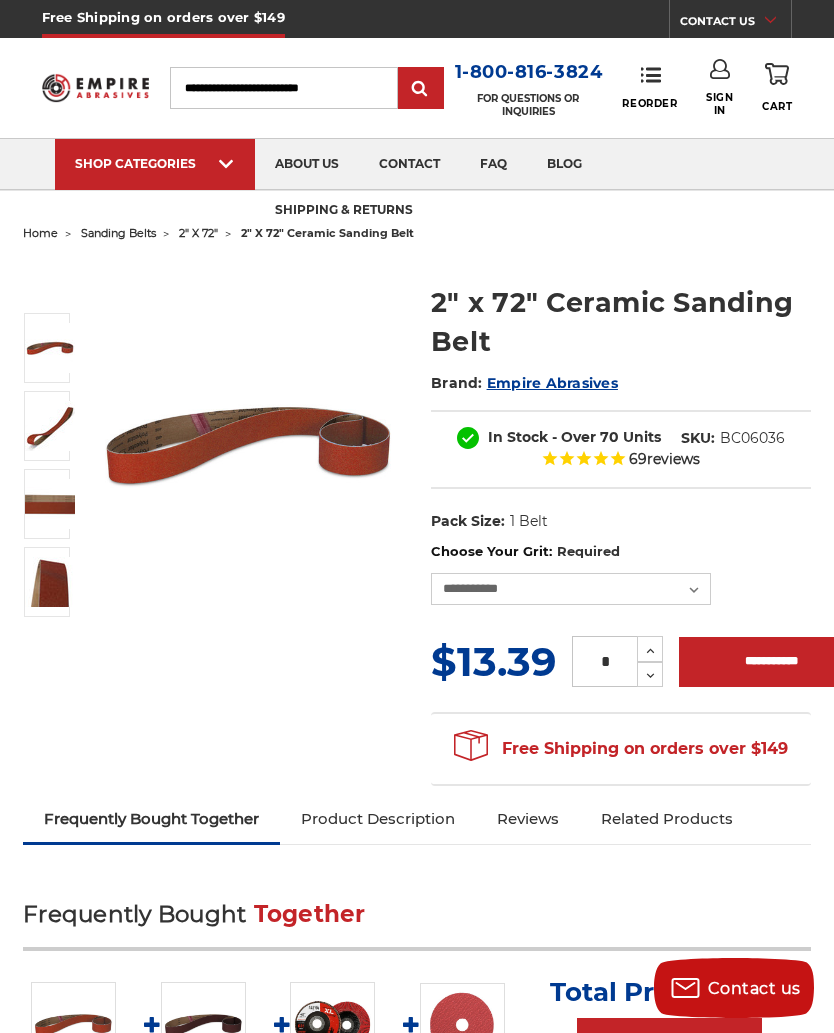 click 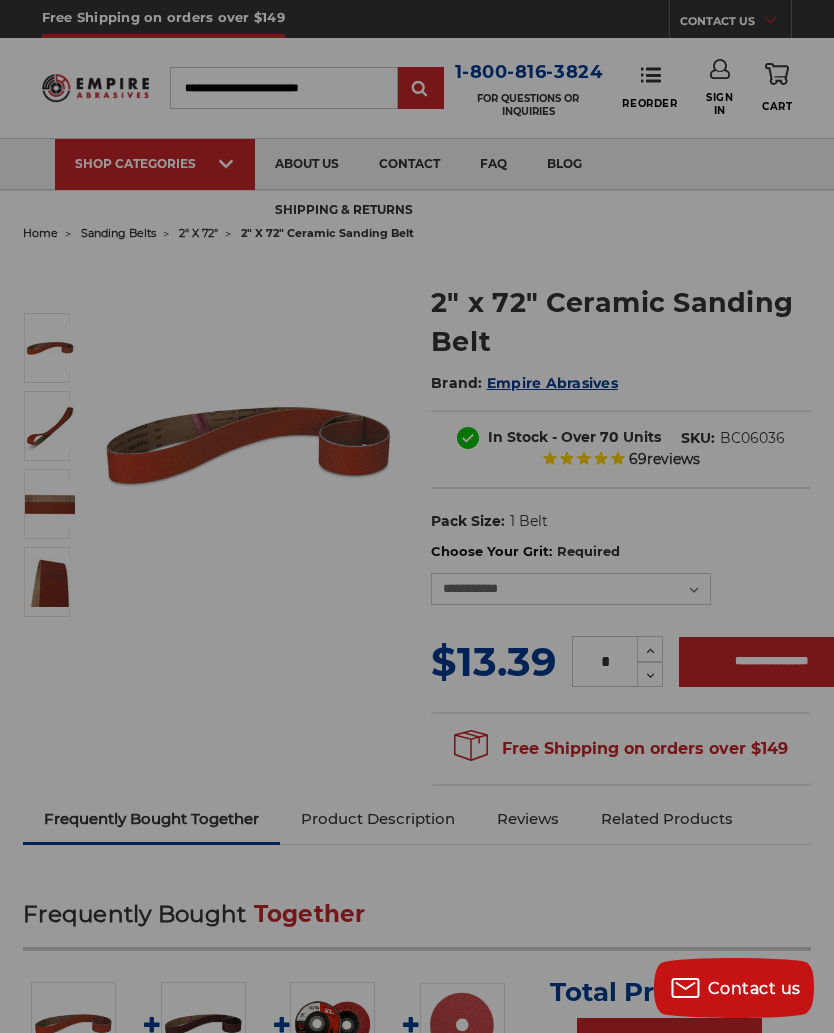 type on "**********" 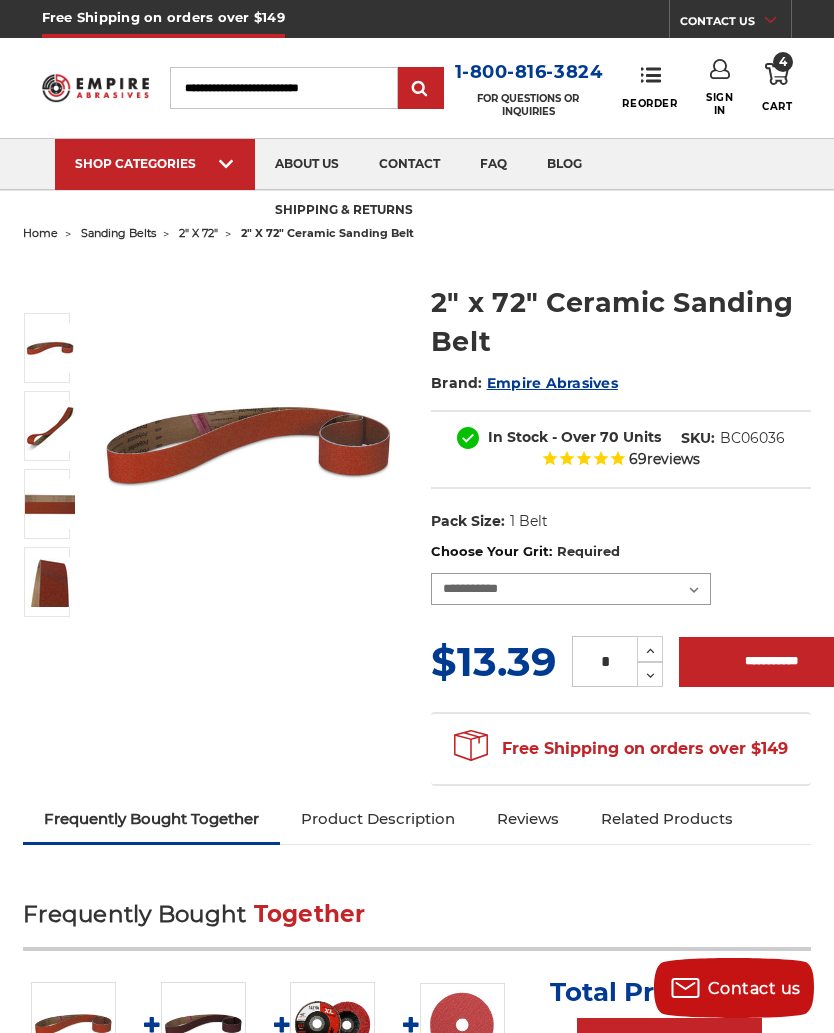 click on "**********" at bounding box center [571, 589] 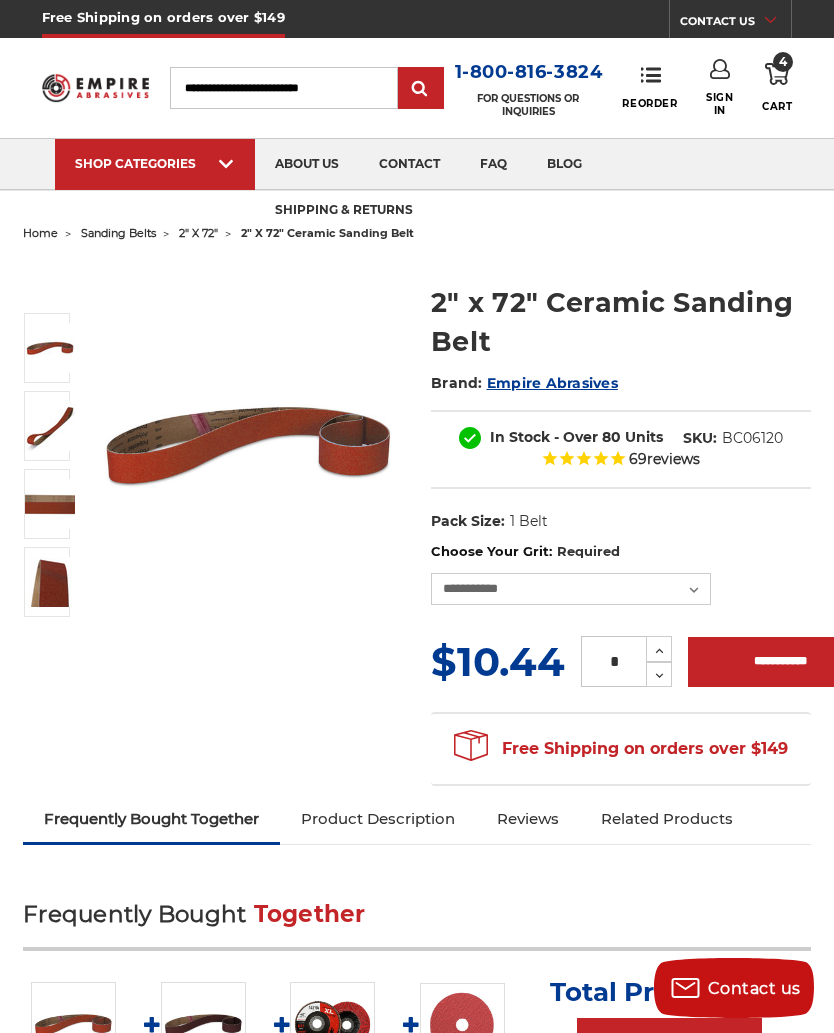 click 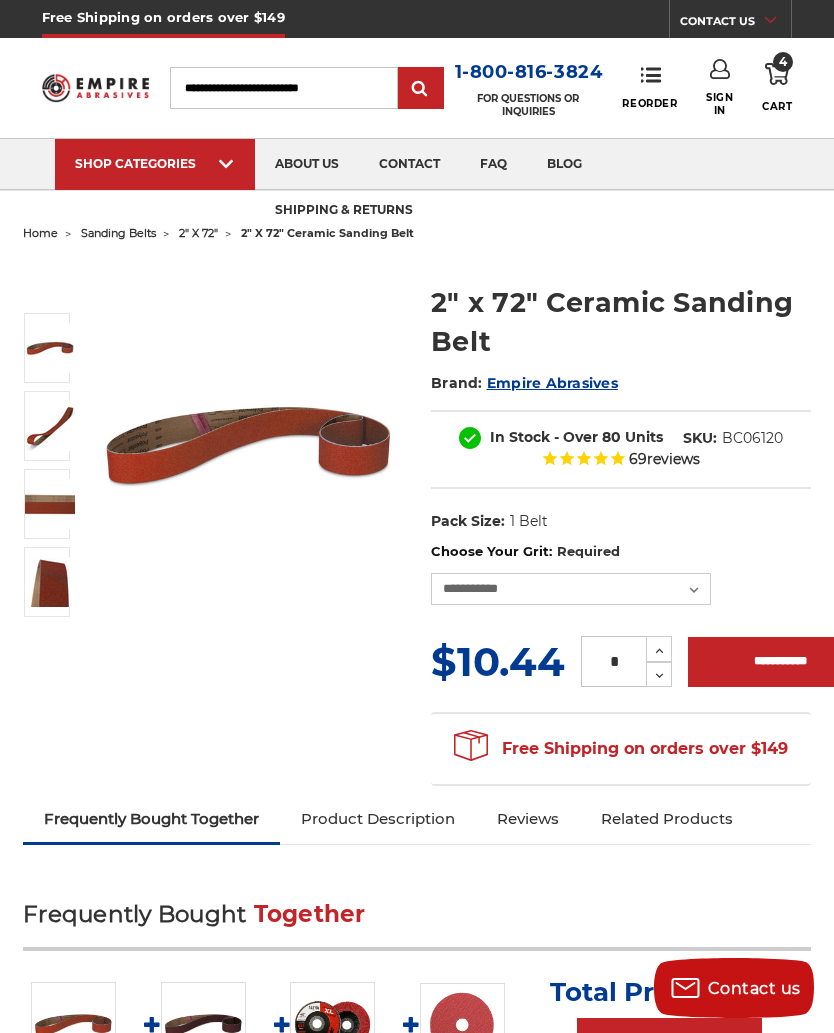 click on "**********" at bounding box center (780, 662) 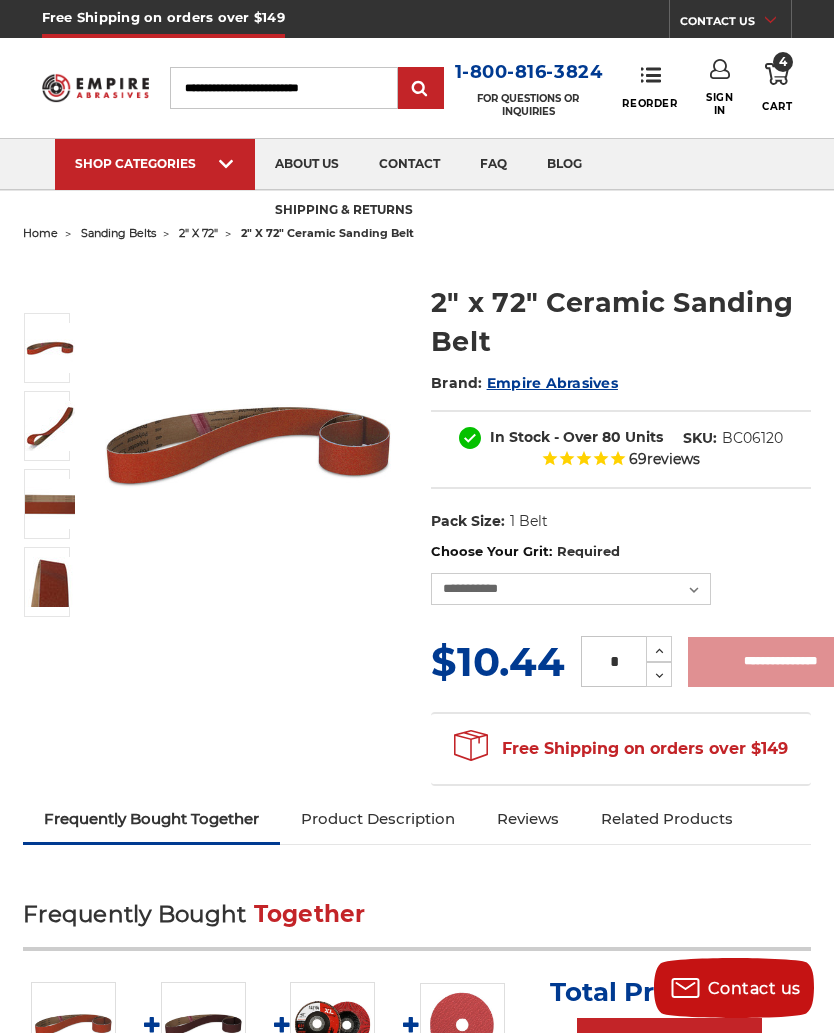 type on "**********" 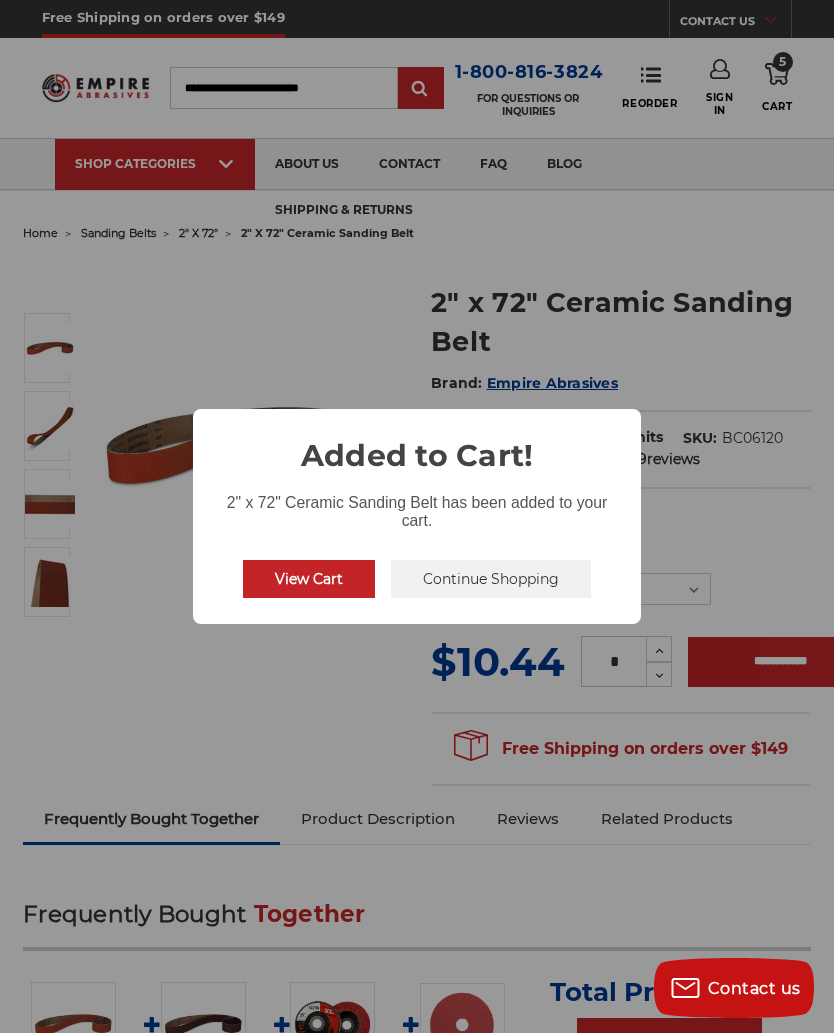 click on "View Cart" at bounding box center (309, 579) 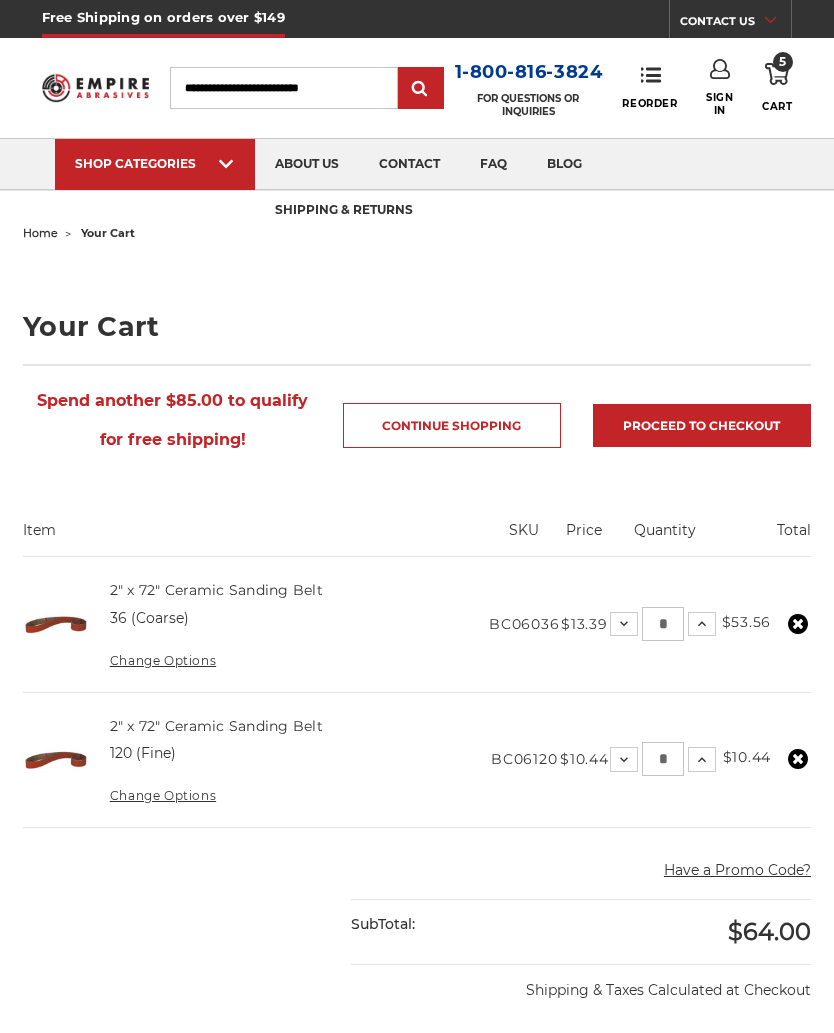 scroll, scrollTop: 0, scrollLeft: 0, axis: both 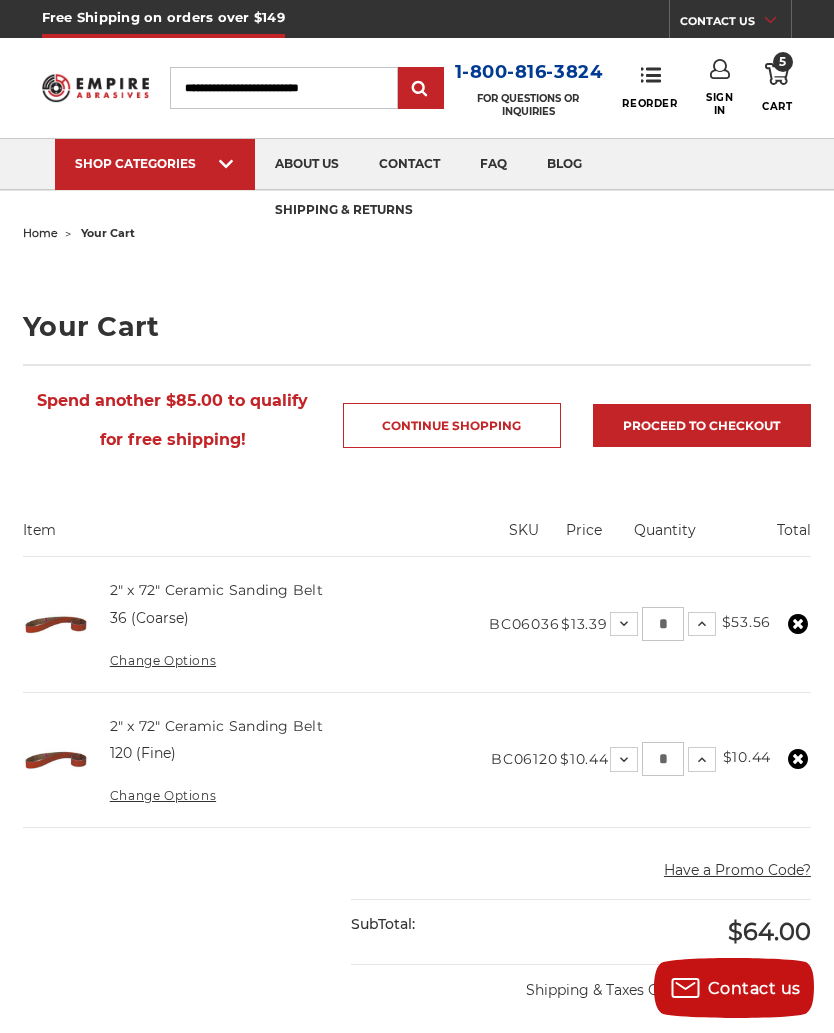 click on "Proceed to checkout" at bounding box center (702, 425) 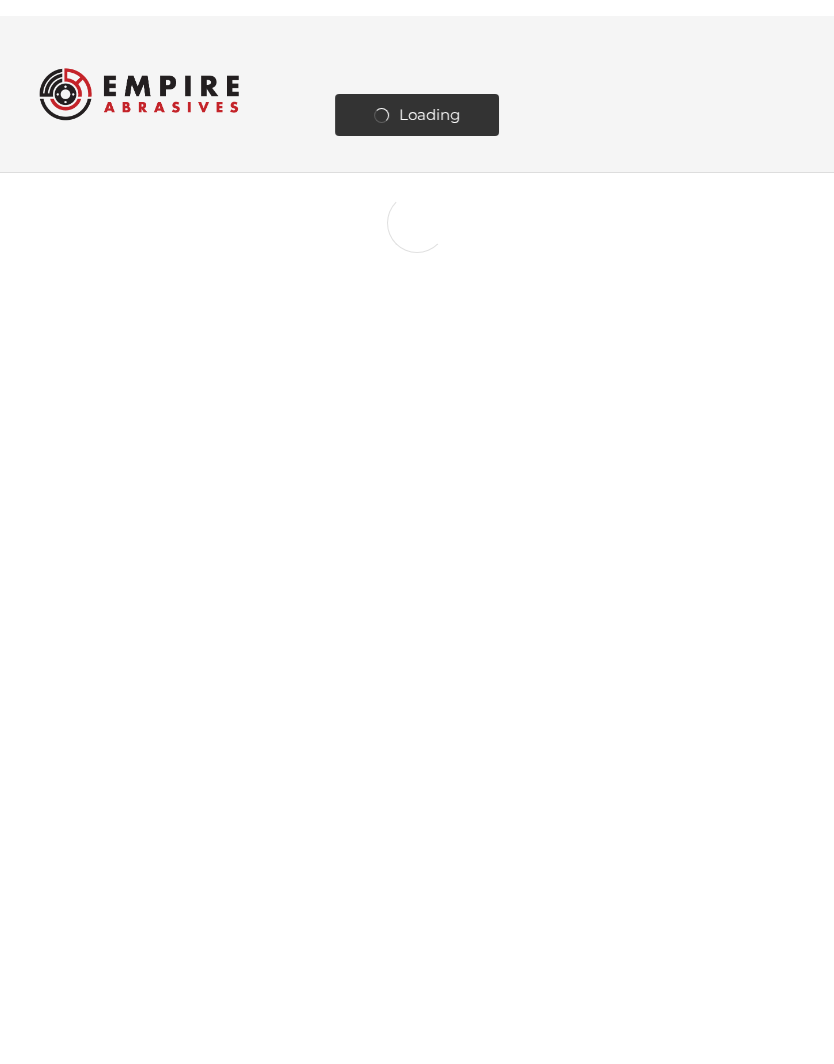 scroll, scrollTop: 0, scrollLeft: 0, axis: both 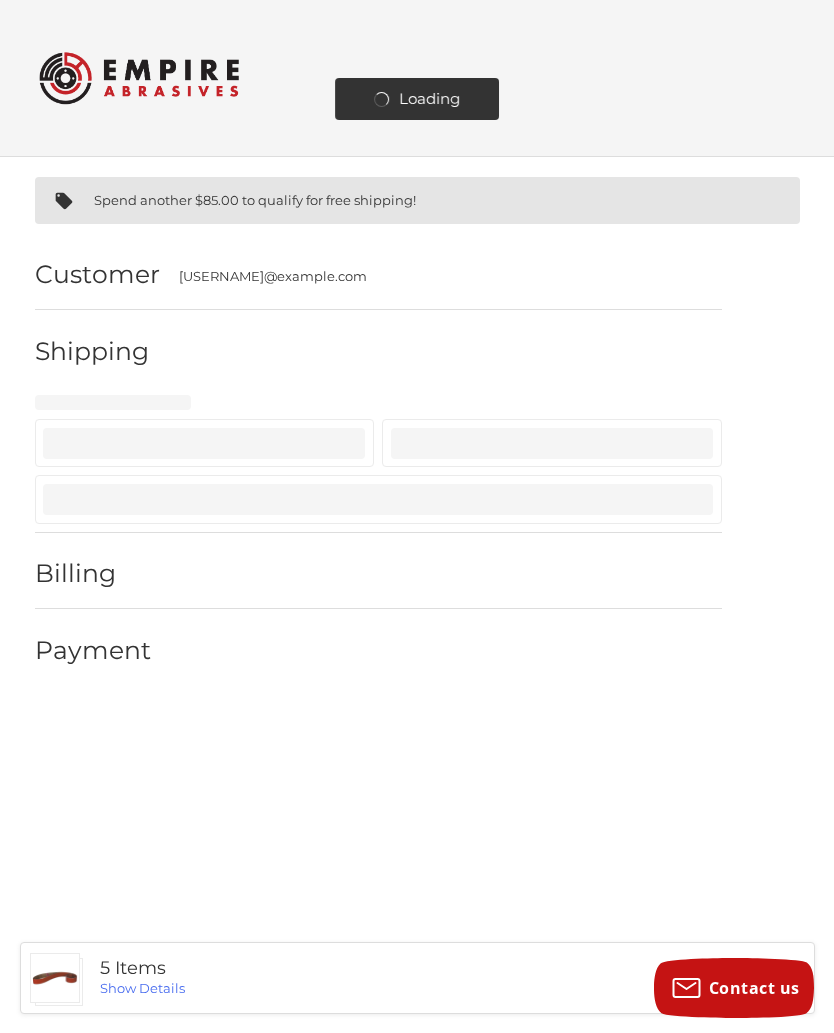 select on "**" 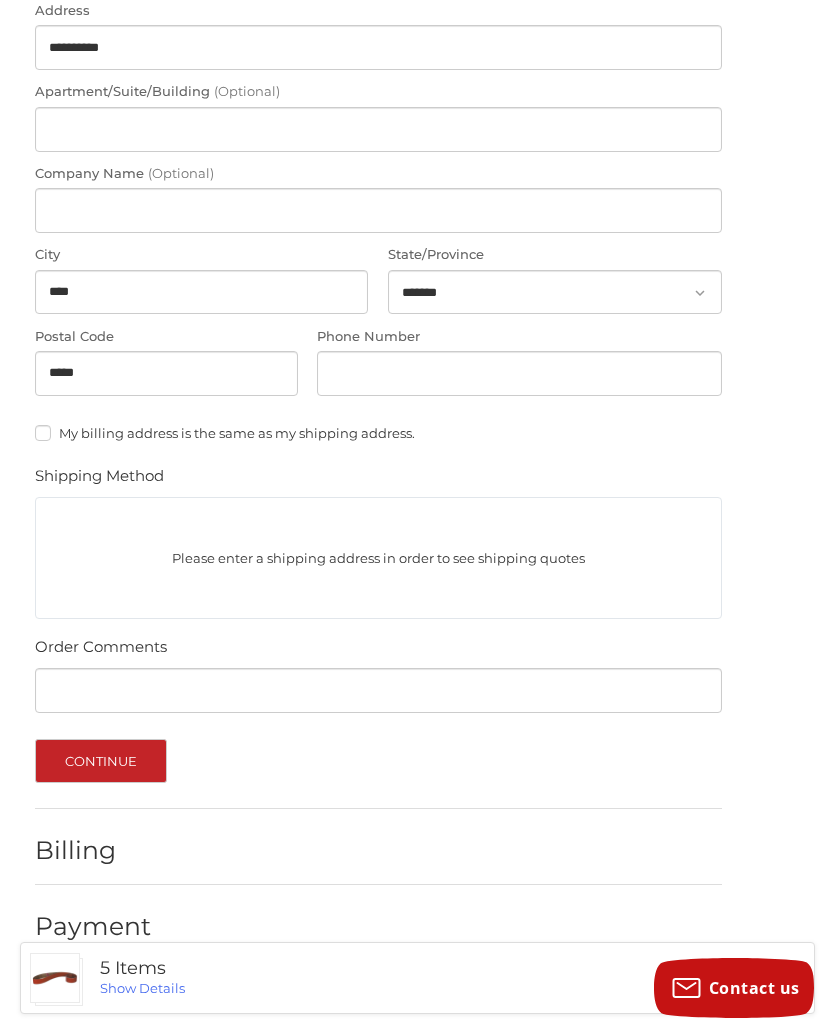 scroll, scrollTop: 601, scrollLeft: 0, axis: vertical 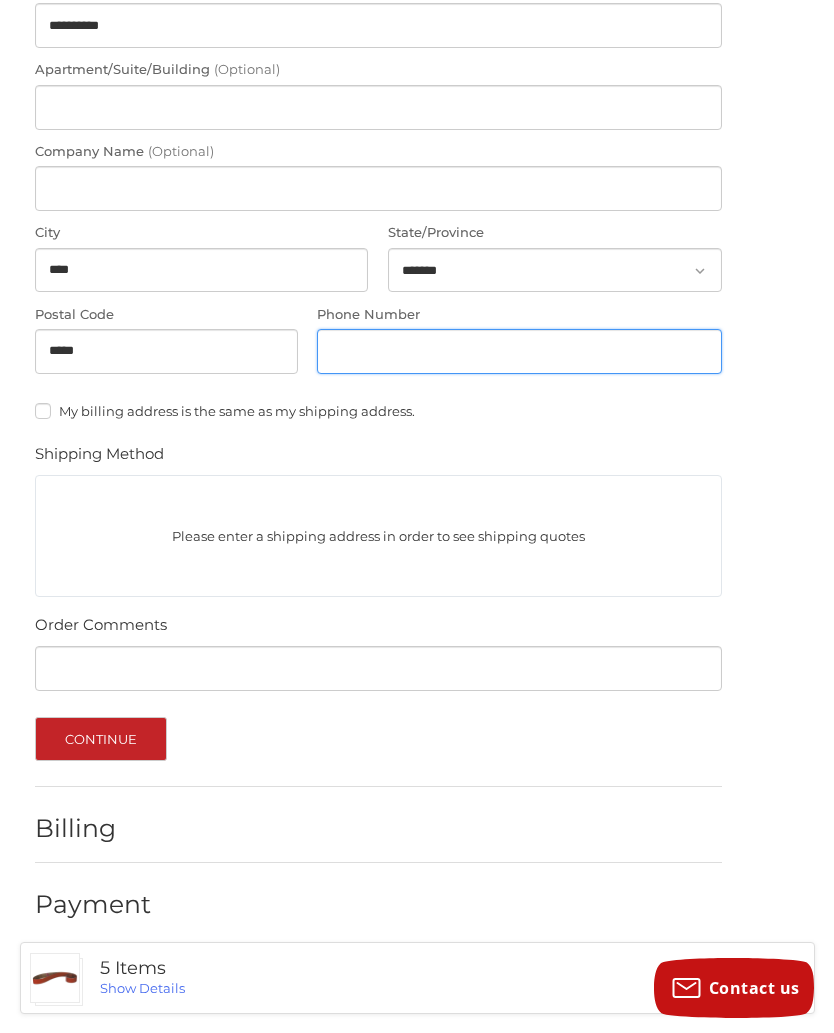 click on "Phone Number" at bounding box center [519, 351] 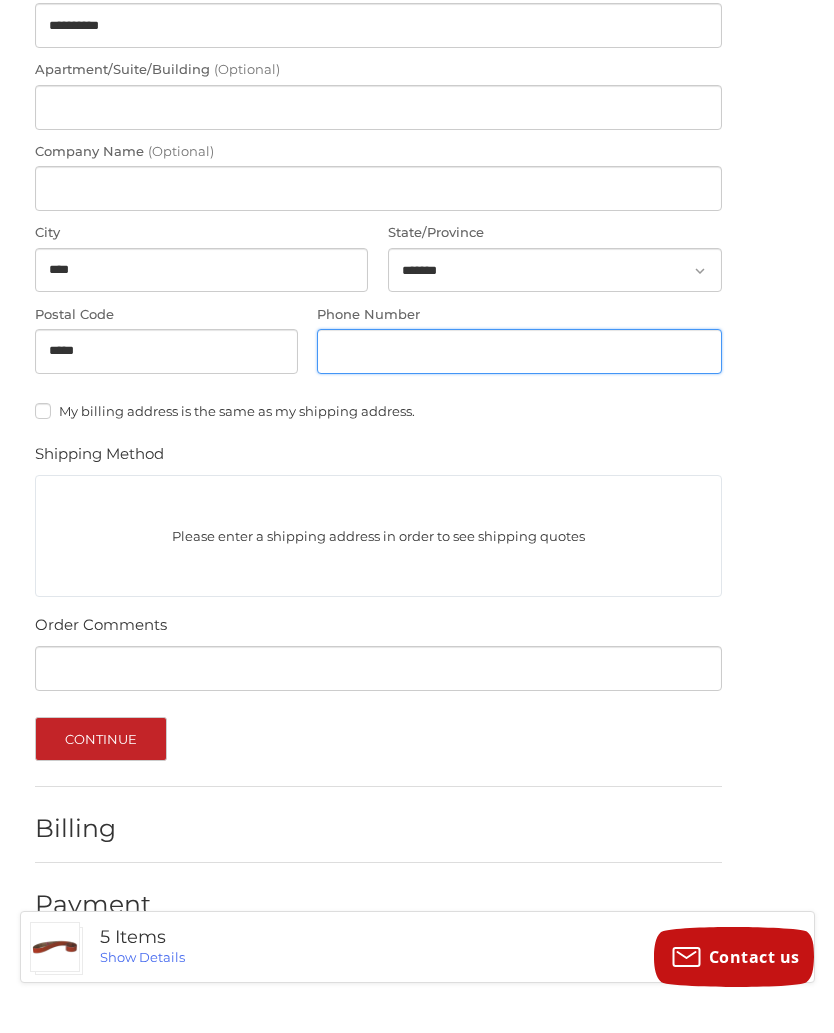 type on "**********" 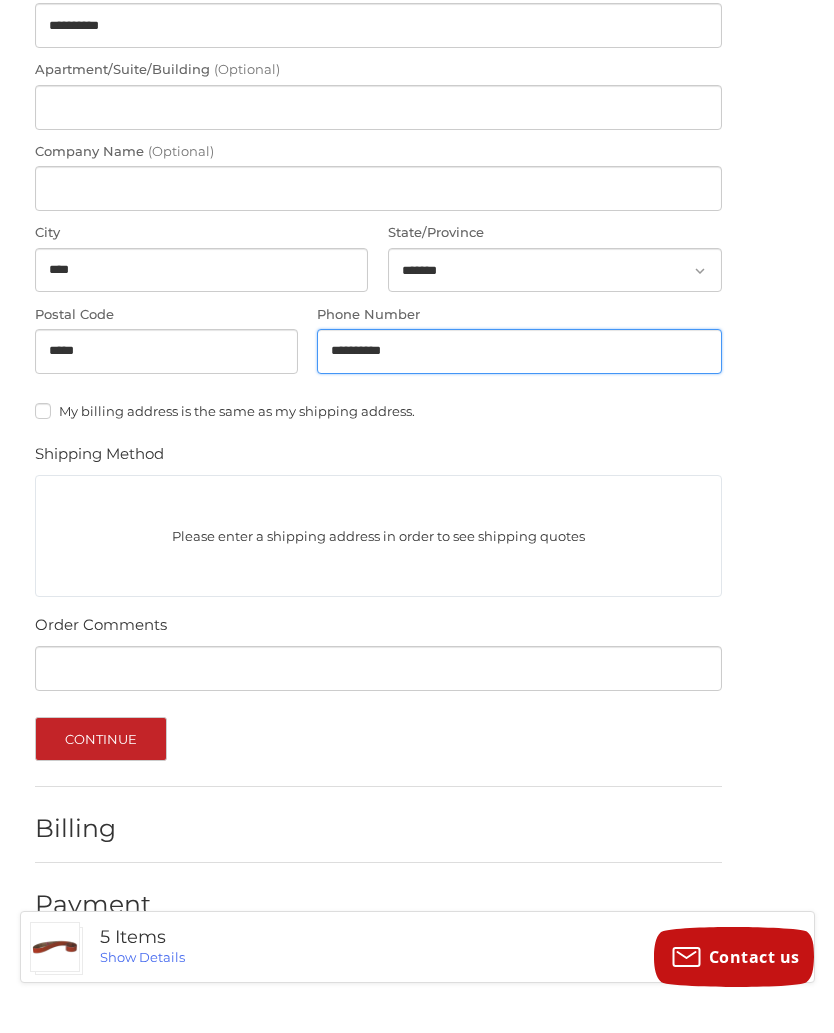 scroll, scrollTop: 601, scrollLeft: 0, axis: vertical 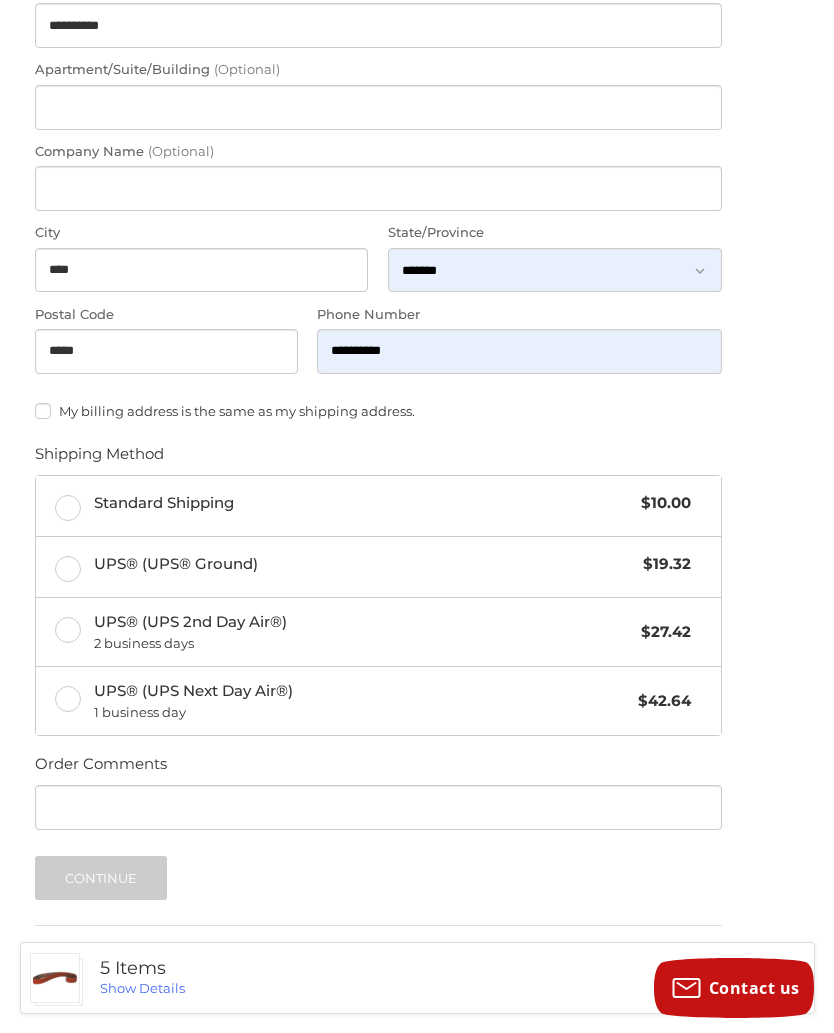 click on "Standard Shipping $10.00" at bounding box center [378, 506] 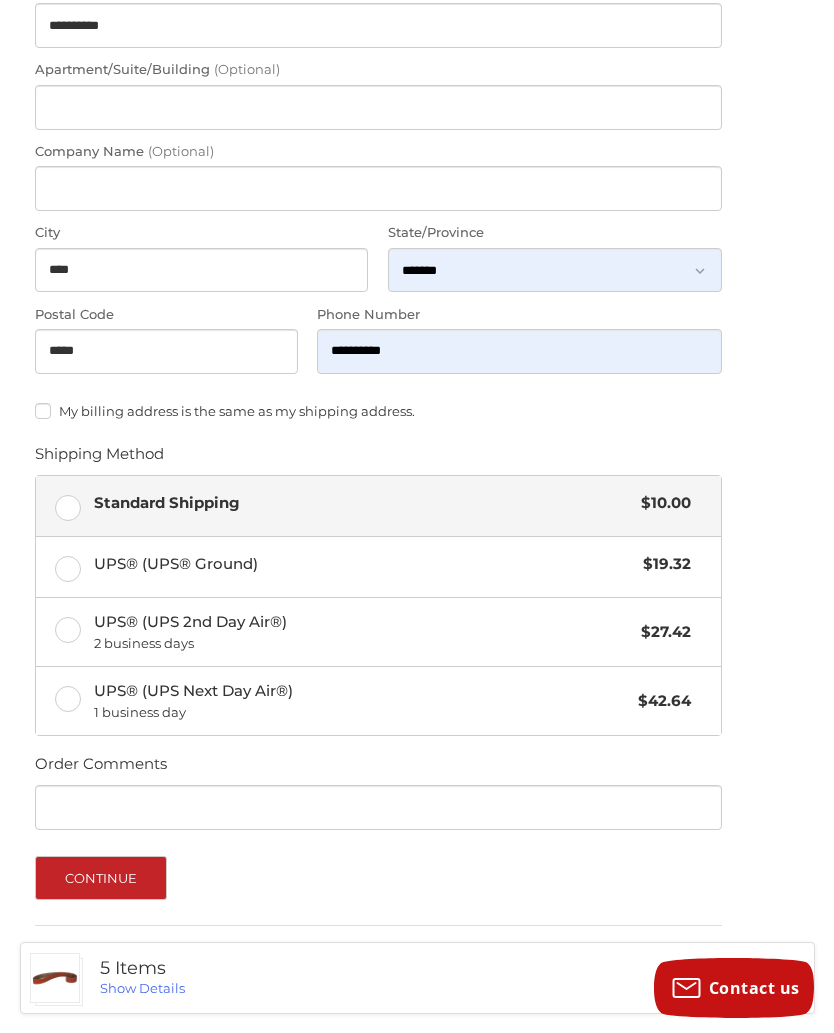 click on "Continue" at bounding box center (101, 878) 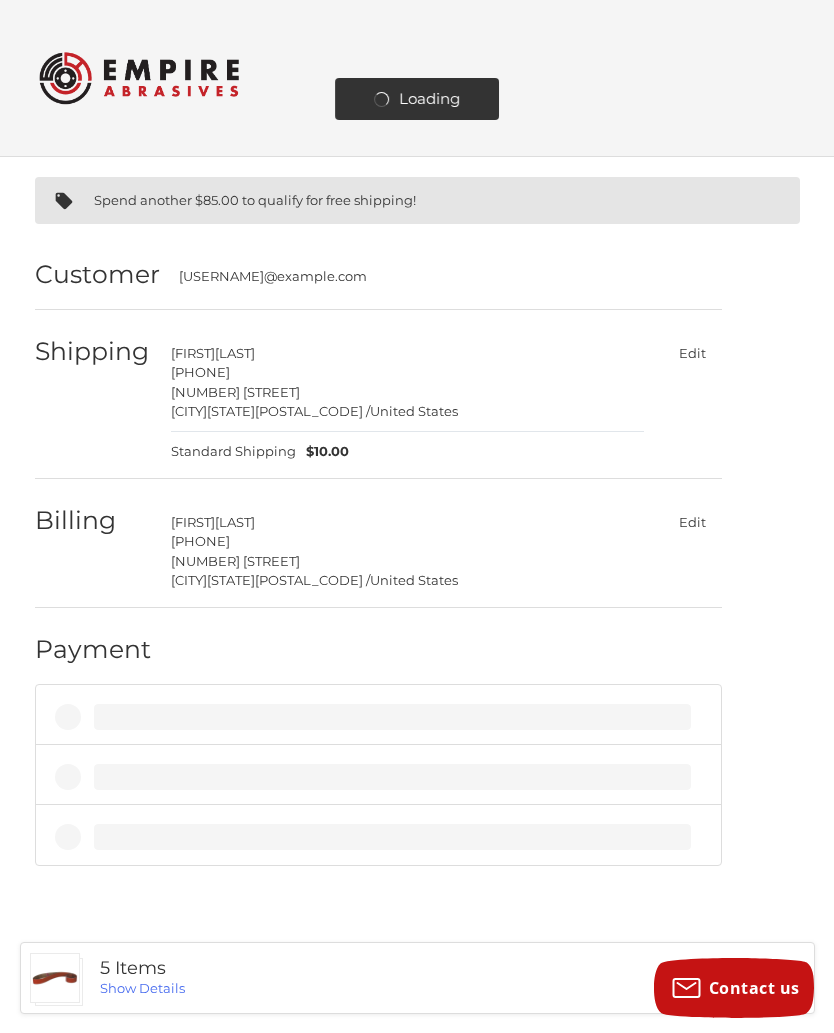 scroll, scrollTop: 0, scrollLeft: 0, axis: both 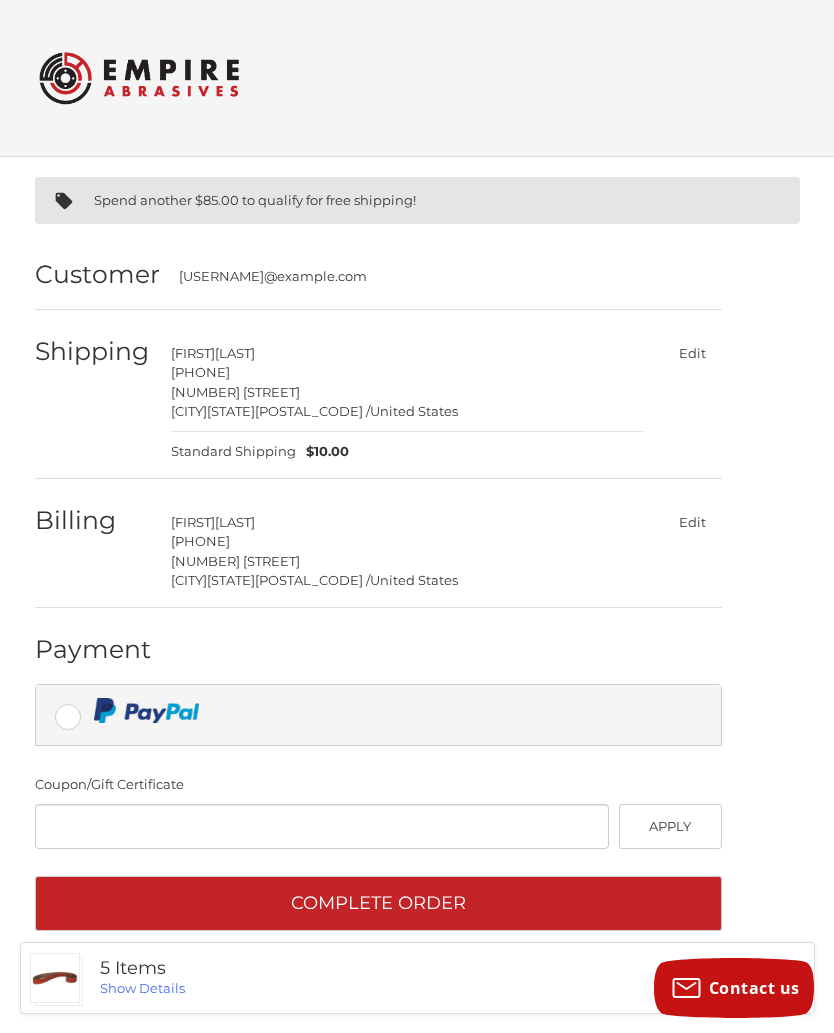click on "Complete order" at bounding box center (378, 903) 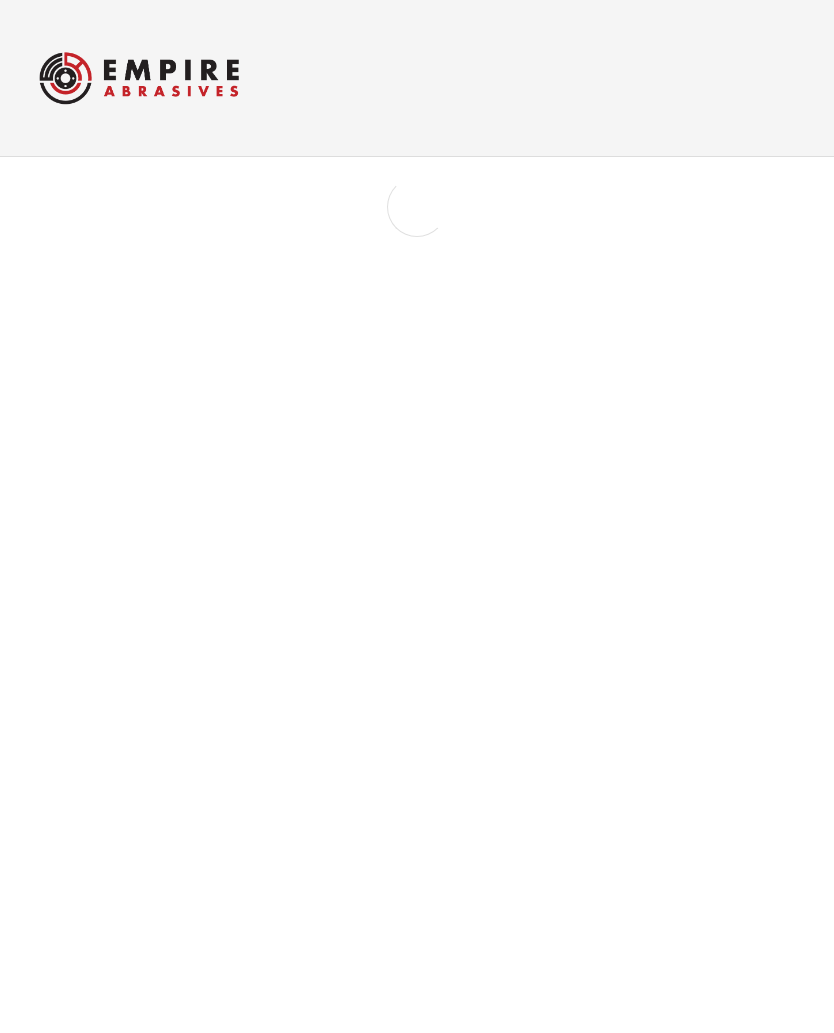 scroll, scrollTop: 0, scrollLeft: 0, axis: both 